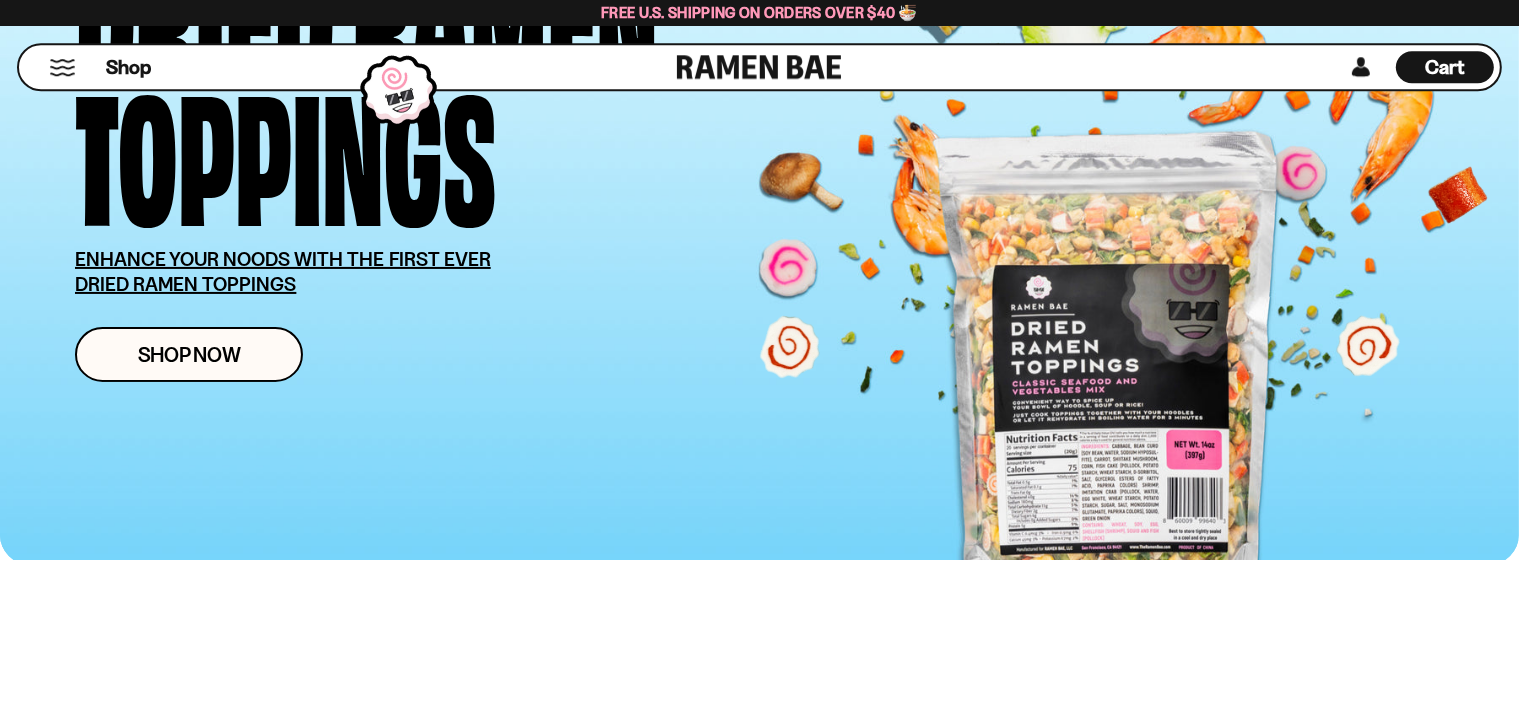 scroll, scrollTop: 316, scrollLeft: 0, axis: vertical 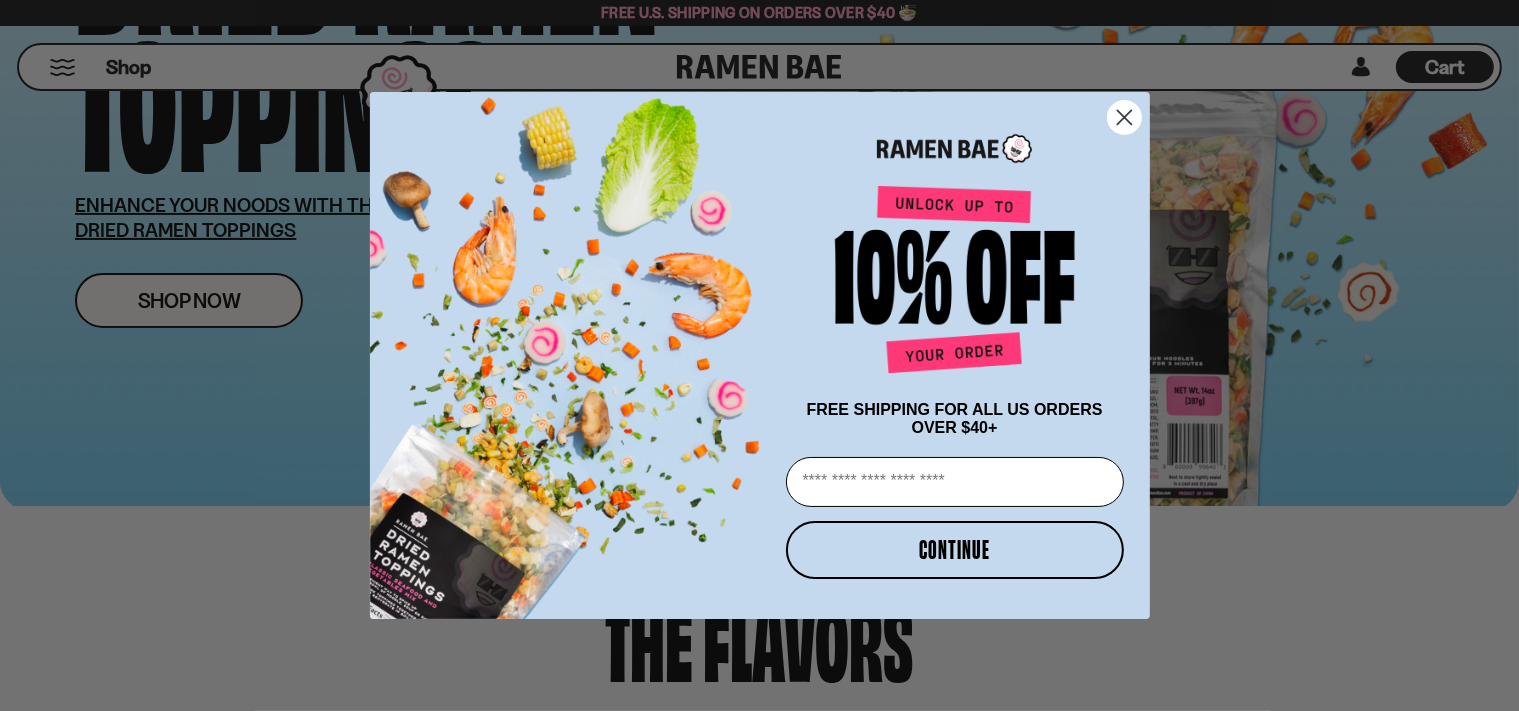 click on "Close dialog
FREE SHIPPING FOR ALL US ORDERS OVER $40+
Email CONTINUE ******" at bounding box center [759, 355] 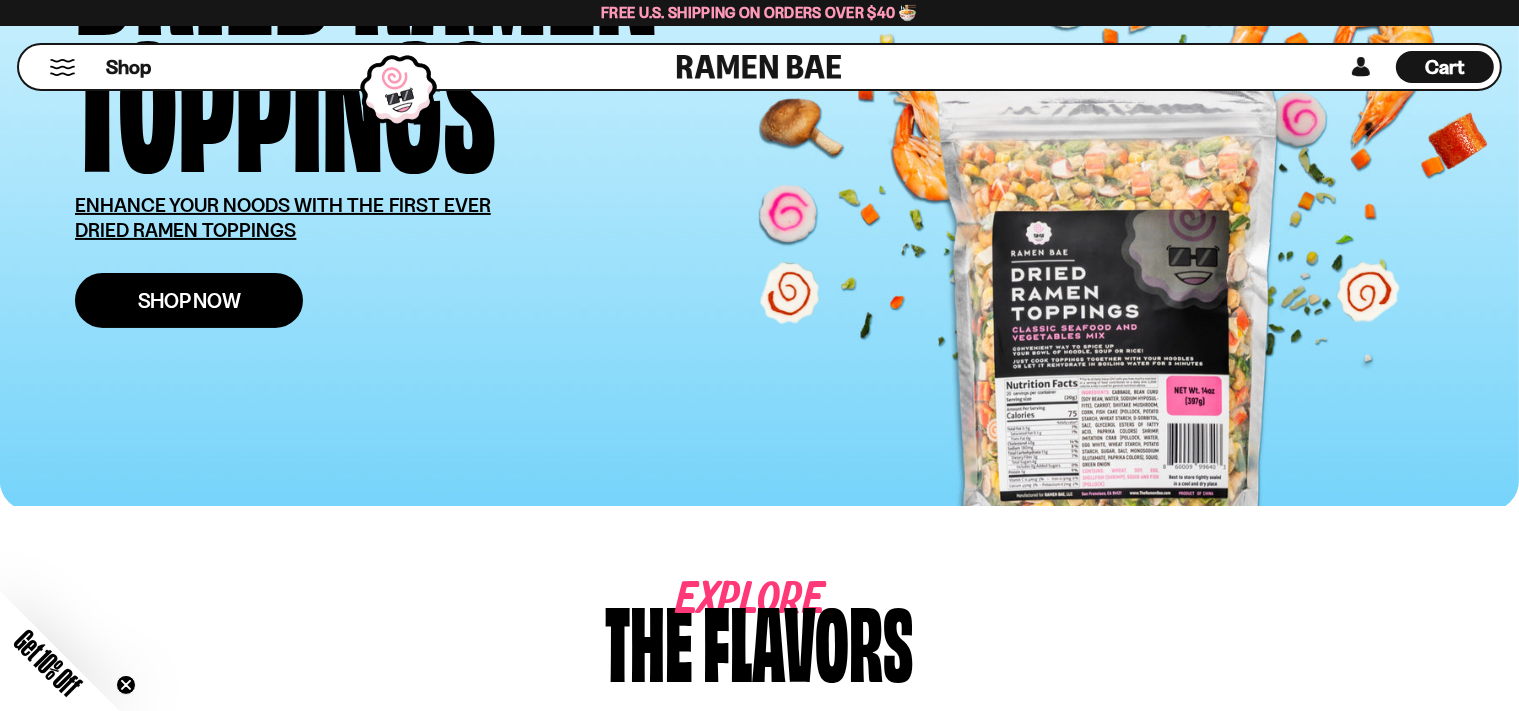 click on "Shop Now" at bounding box center [189, 300] 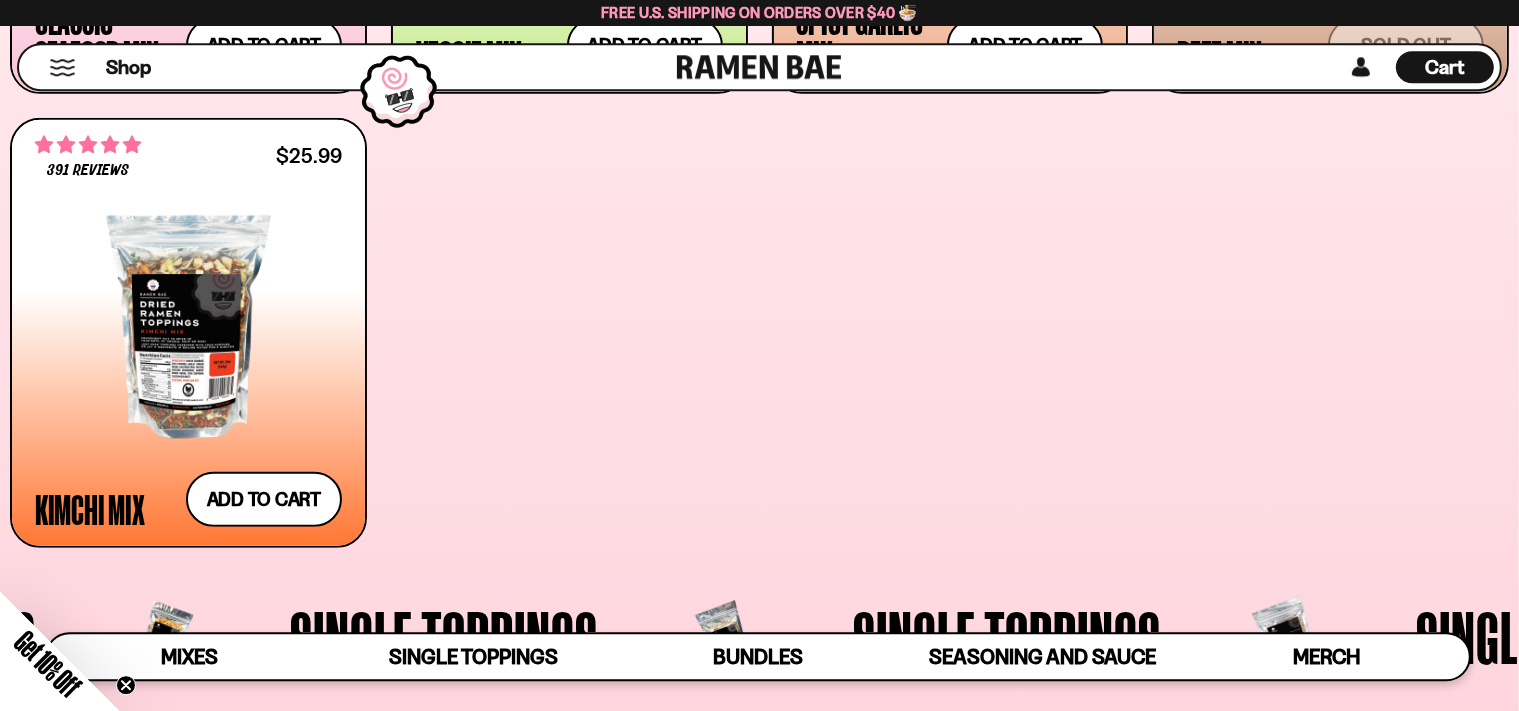 scroll, scrollTop: 1161, scrollLeft: 0, axis: vertical 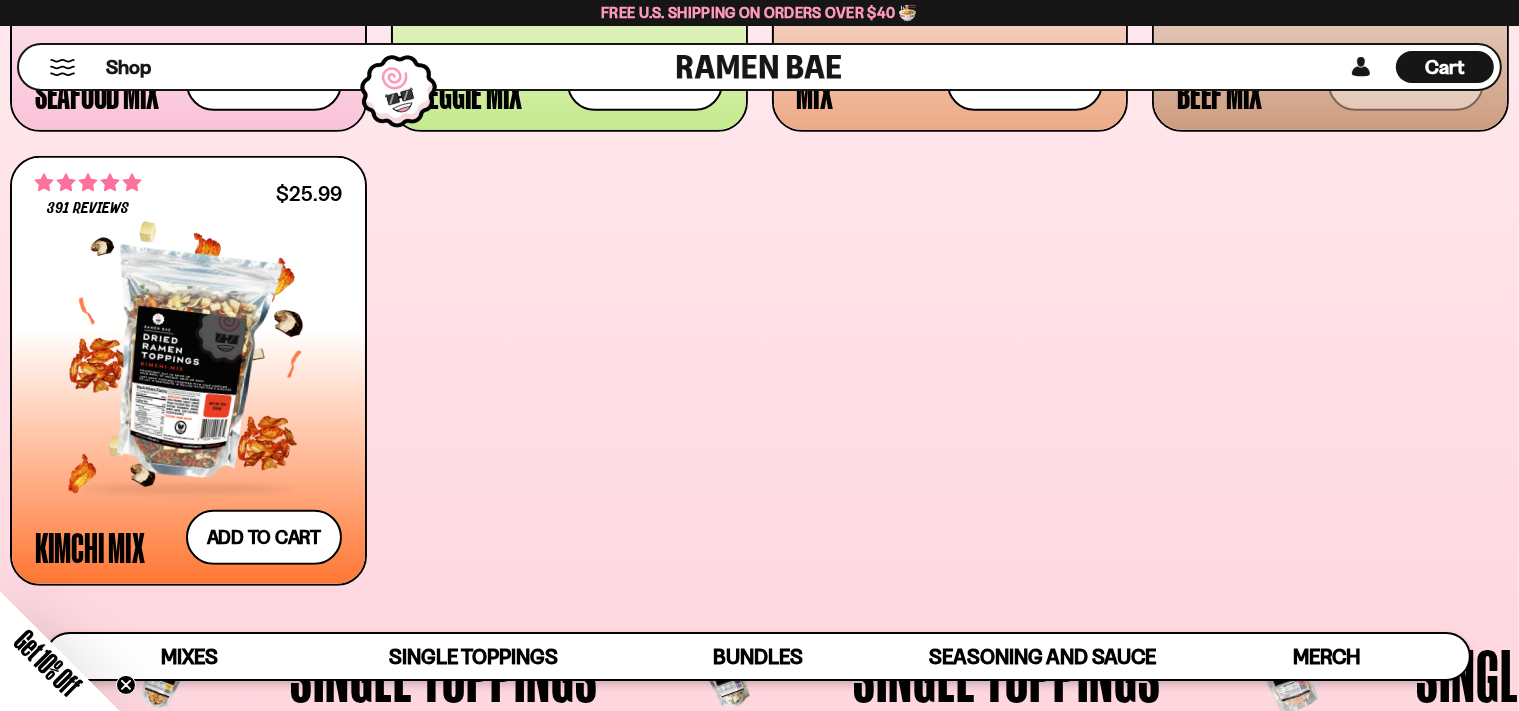 click at bounding box center [188, 365] 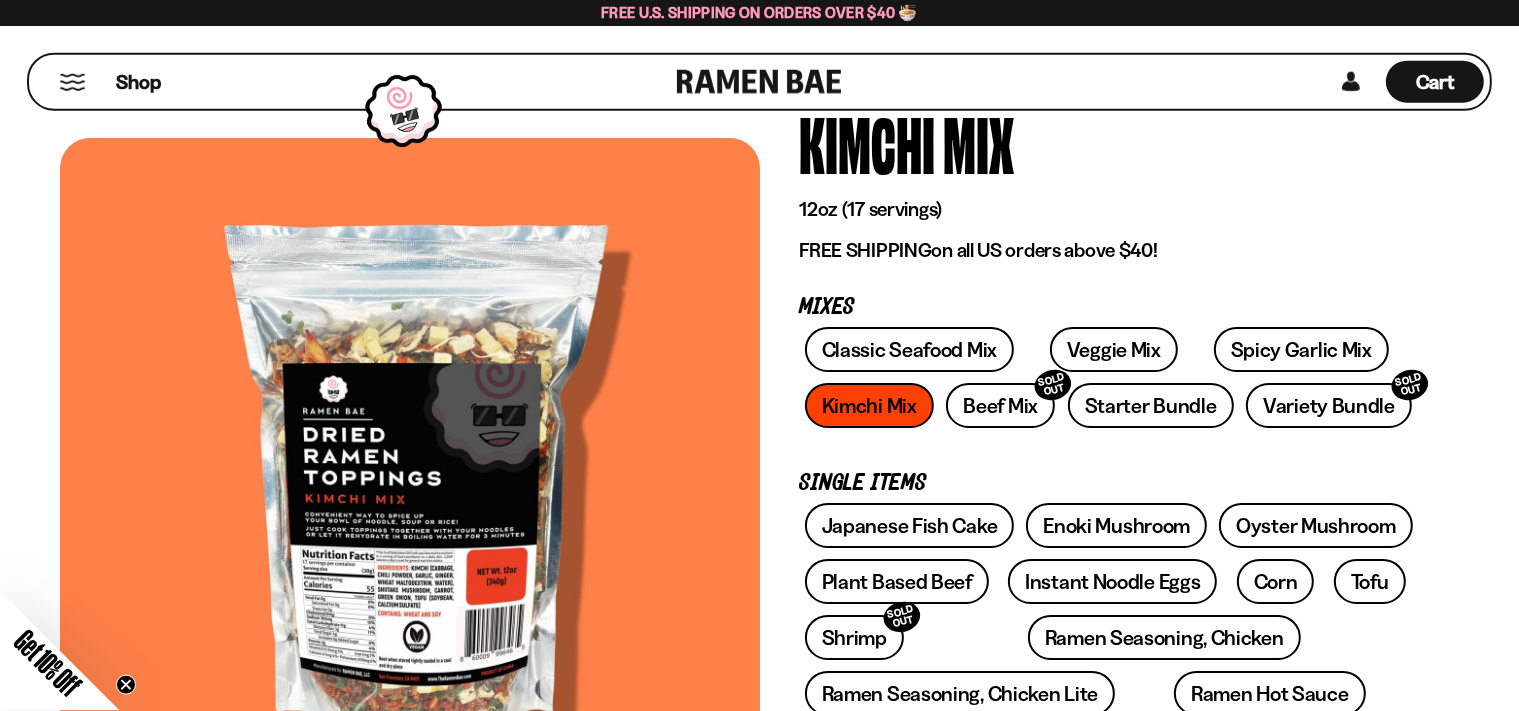scroll, scrollTop: 105, scrollLeft: 0, axis: vertical 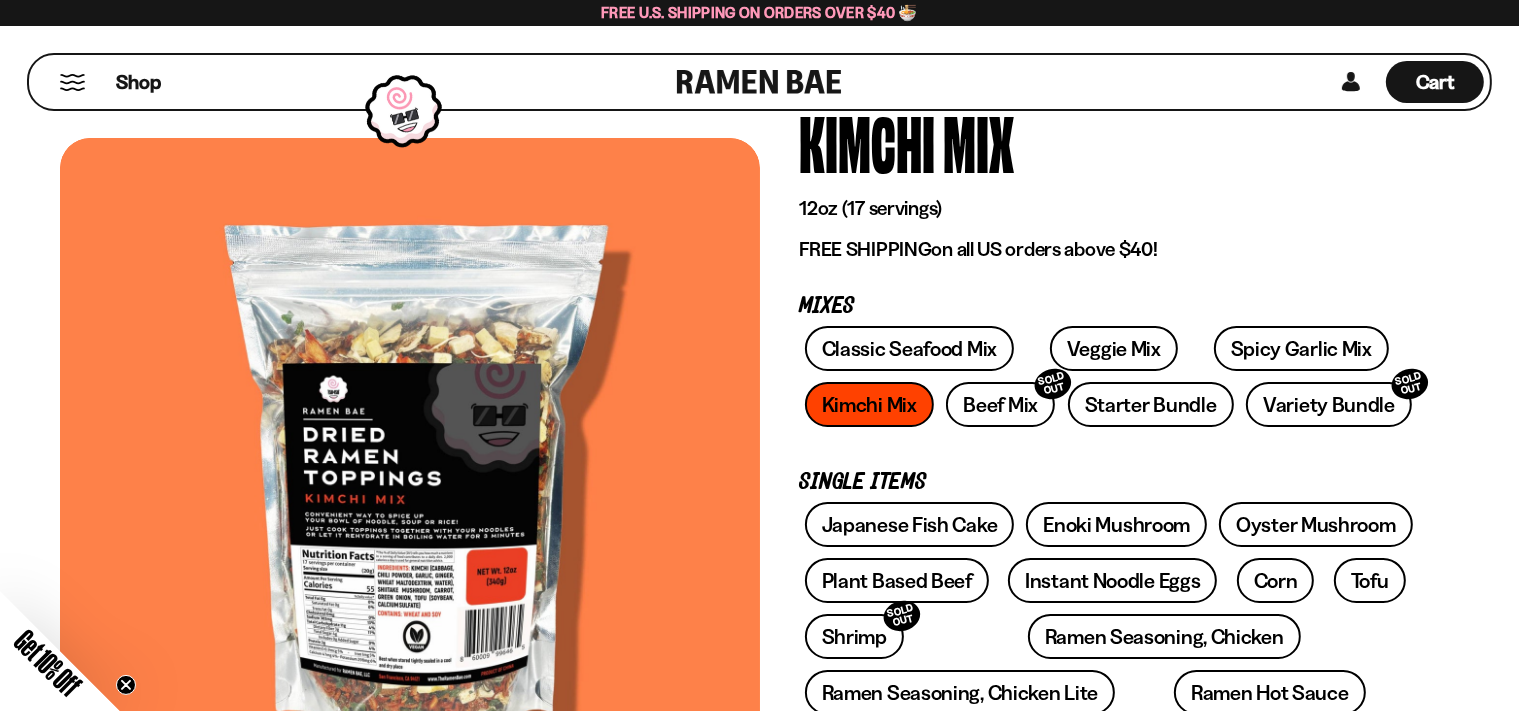 click at bounding box center [410, 479] 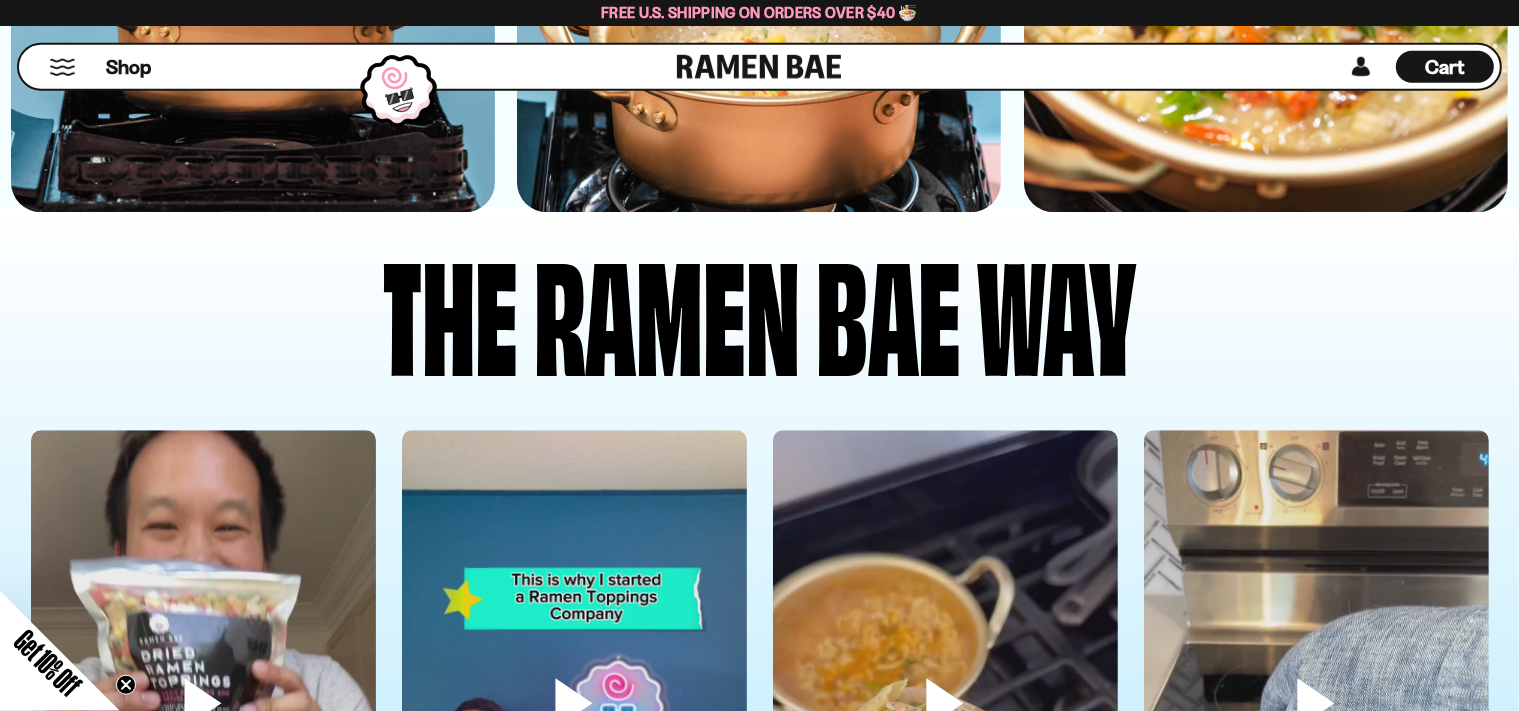 scroll, scrollTop: 5288, scrollLeft: 0, axis: vertical 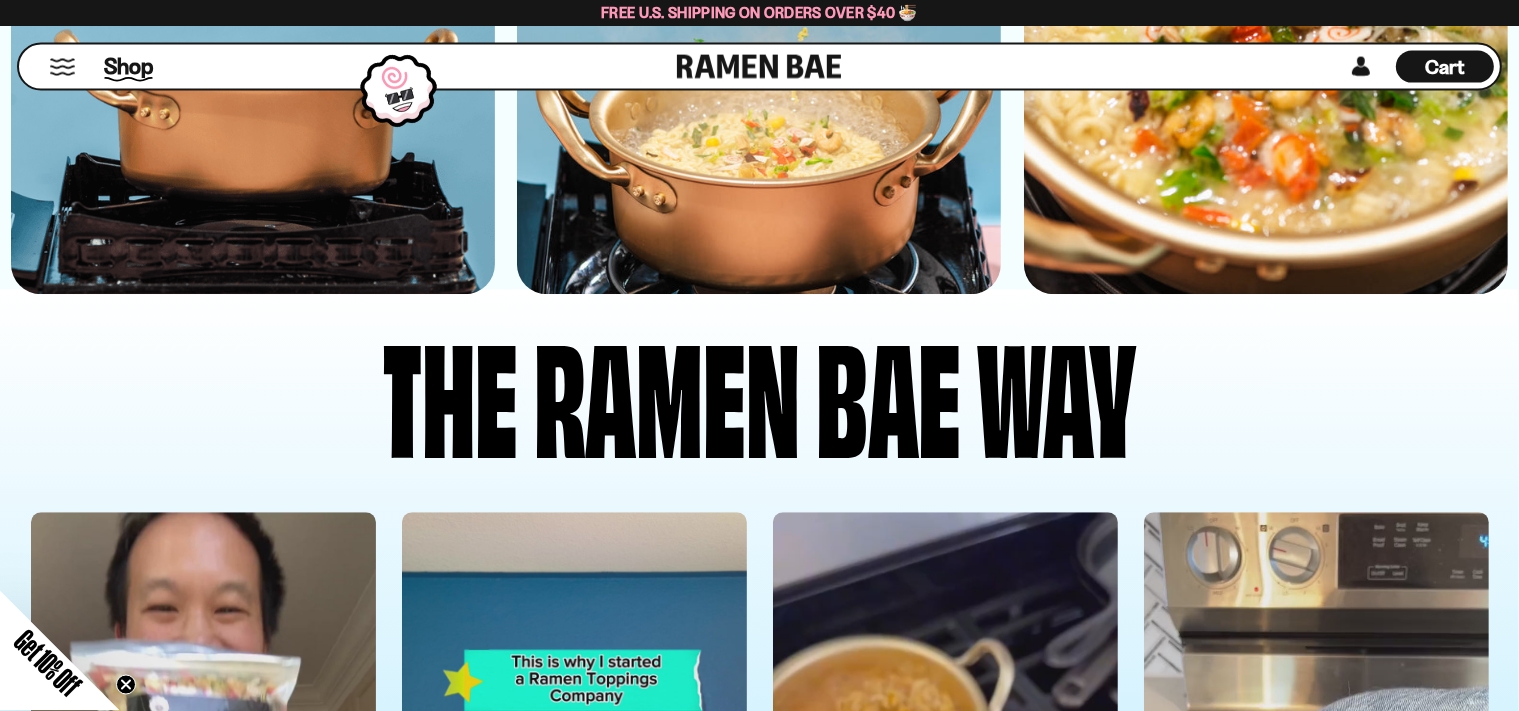 click on "Shop" at bounding box center (128, 67) 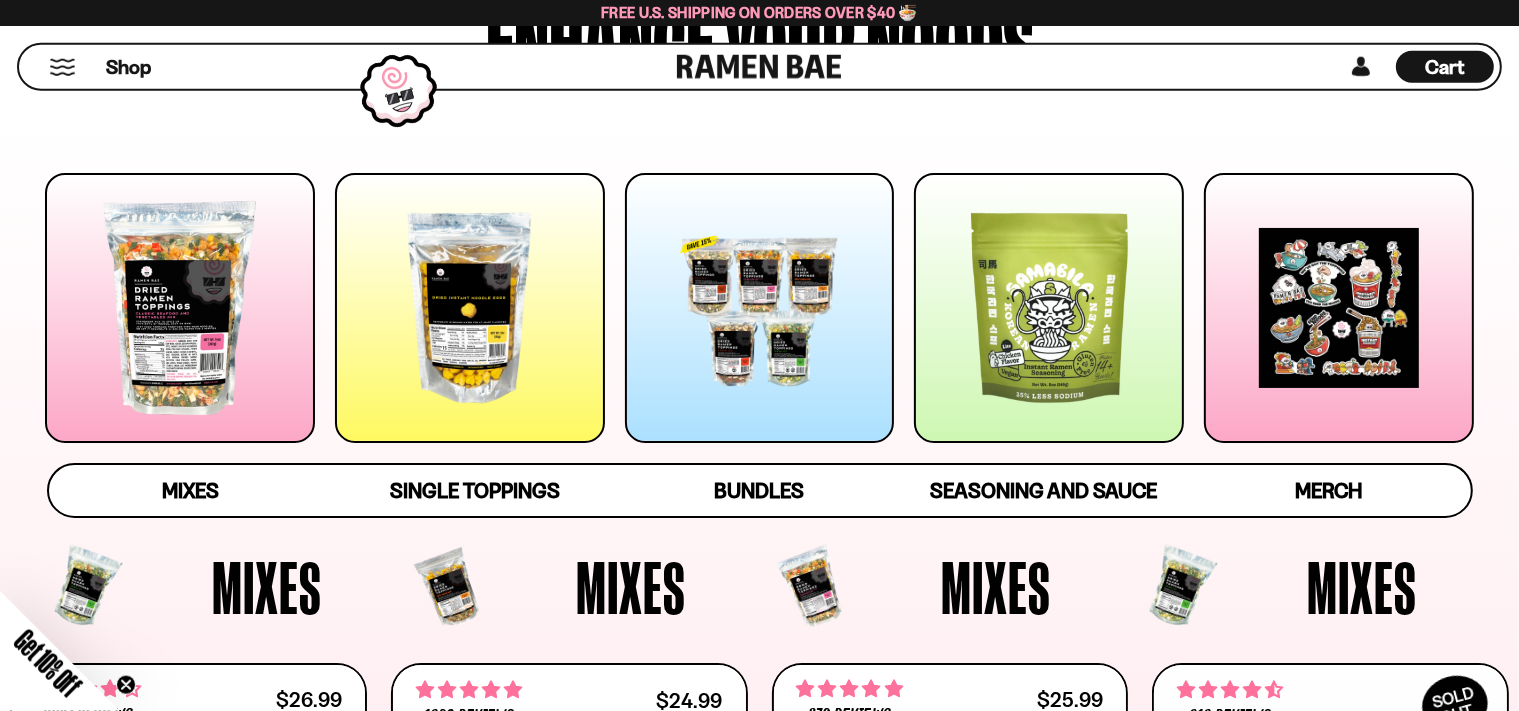 scroll, scrollTop: 204, scrollLeft: 0, axis: vertical 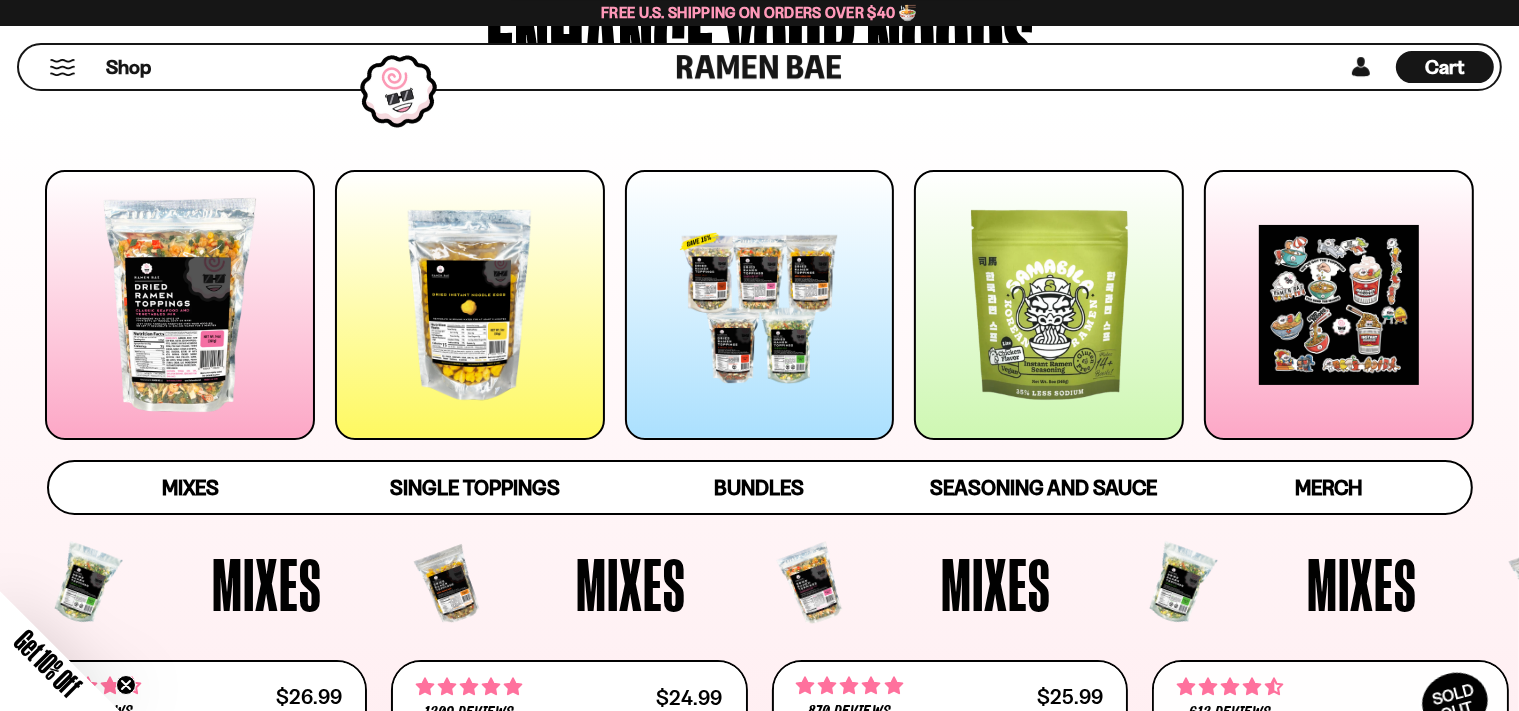 click at bounding box center [1049, 305] 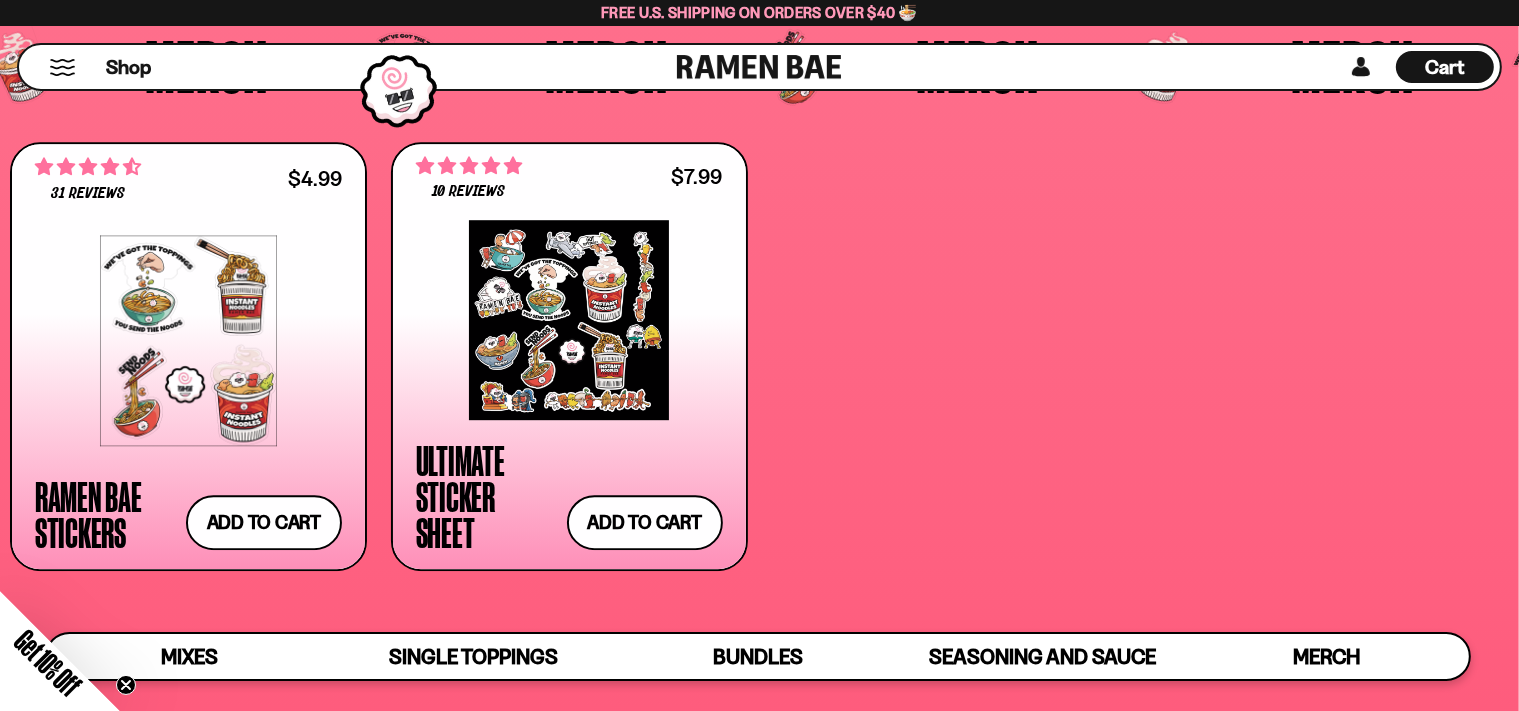 scroll, scrollTop: 5820, scrollLeft: 0, axis: vertical 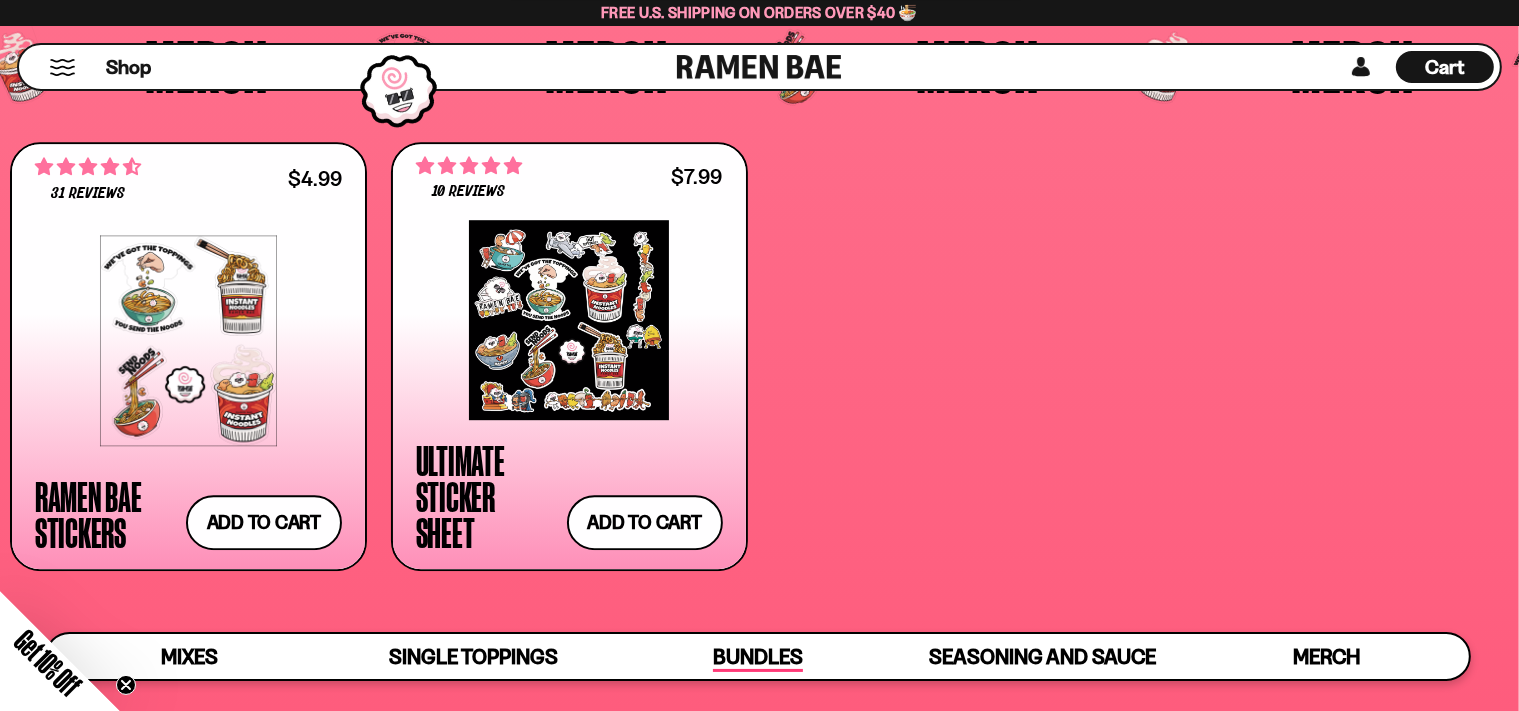 click on "Bundles" at bounding box center (758, 658) 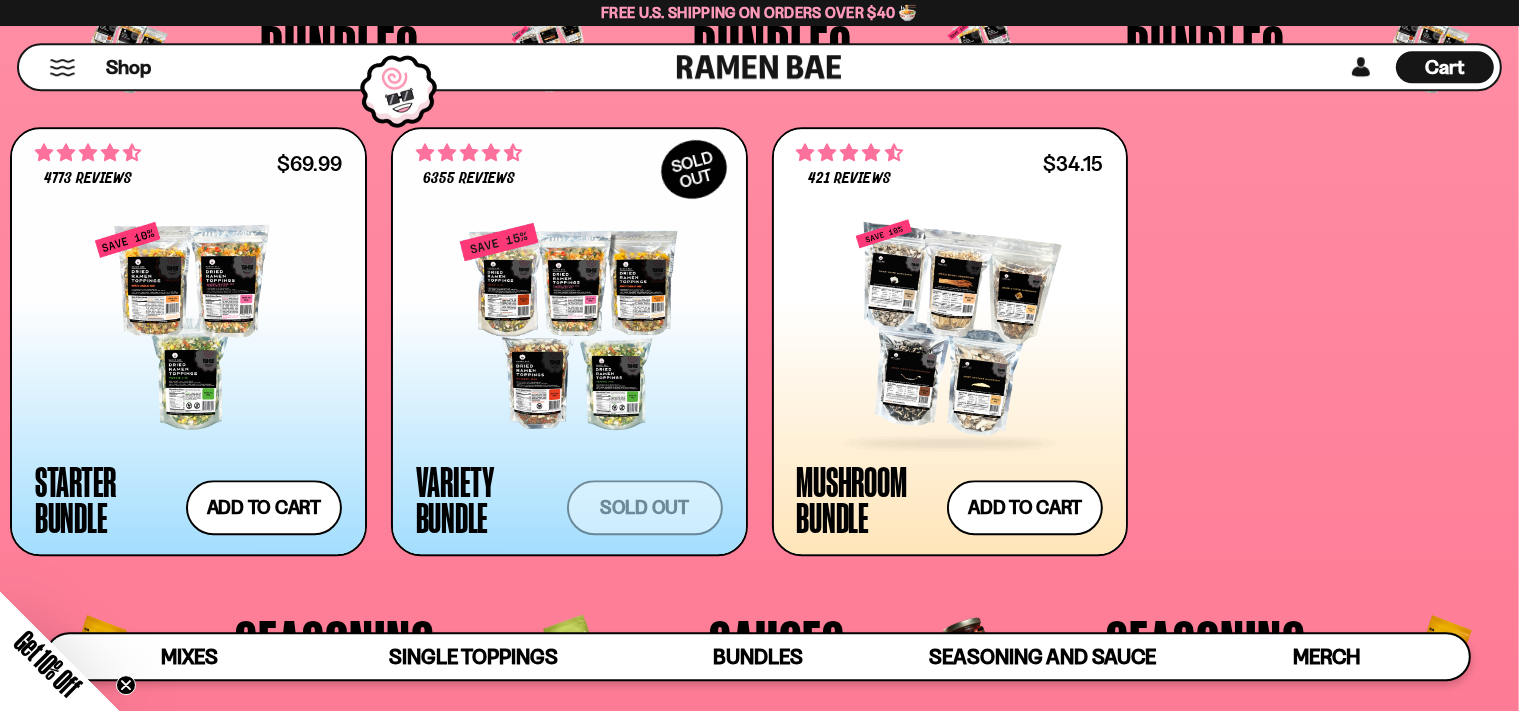 scroll, scrollTop: 4654, scrollLeft: 0, axis: vertical 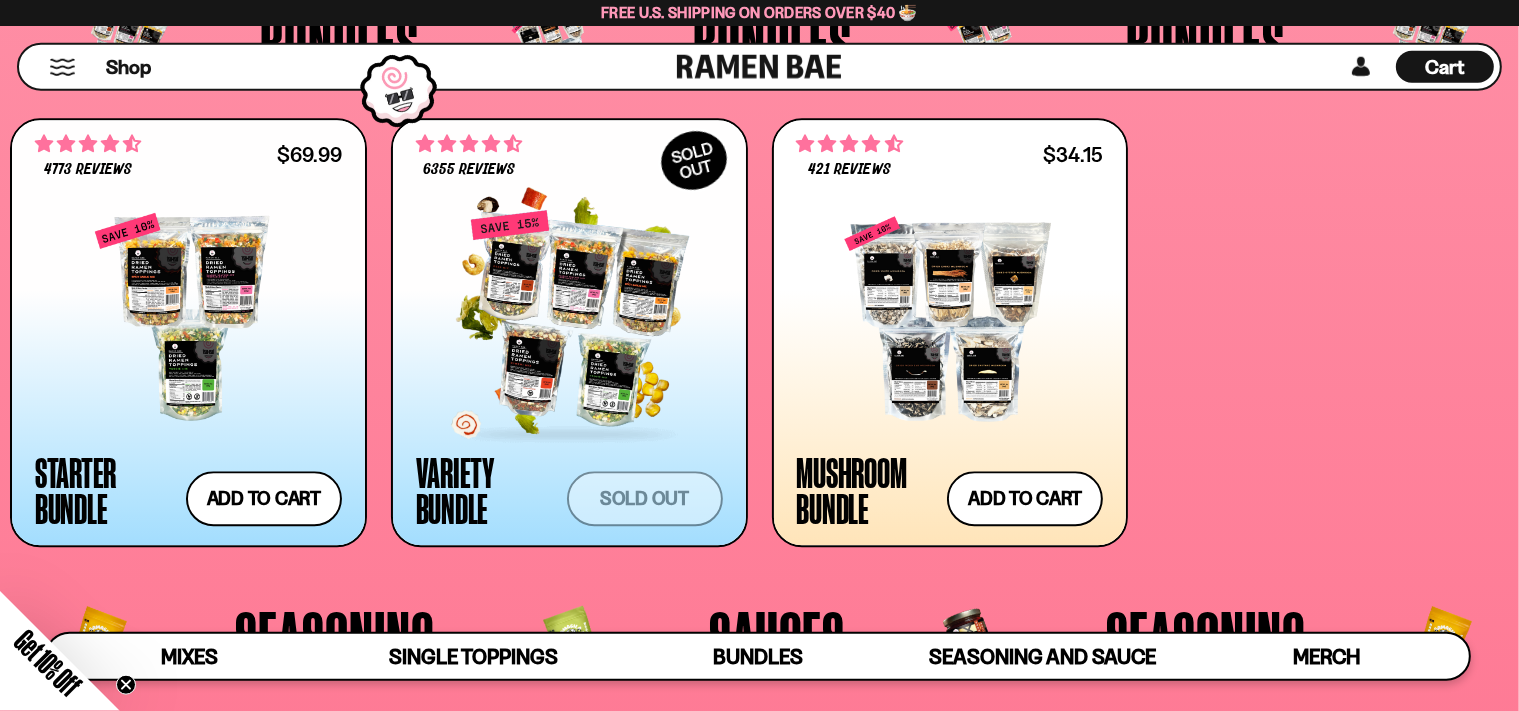 click at bounding box center (569, 318) 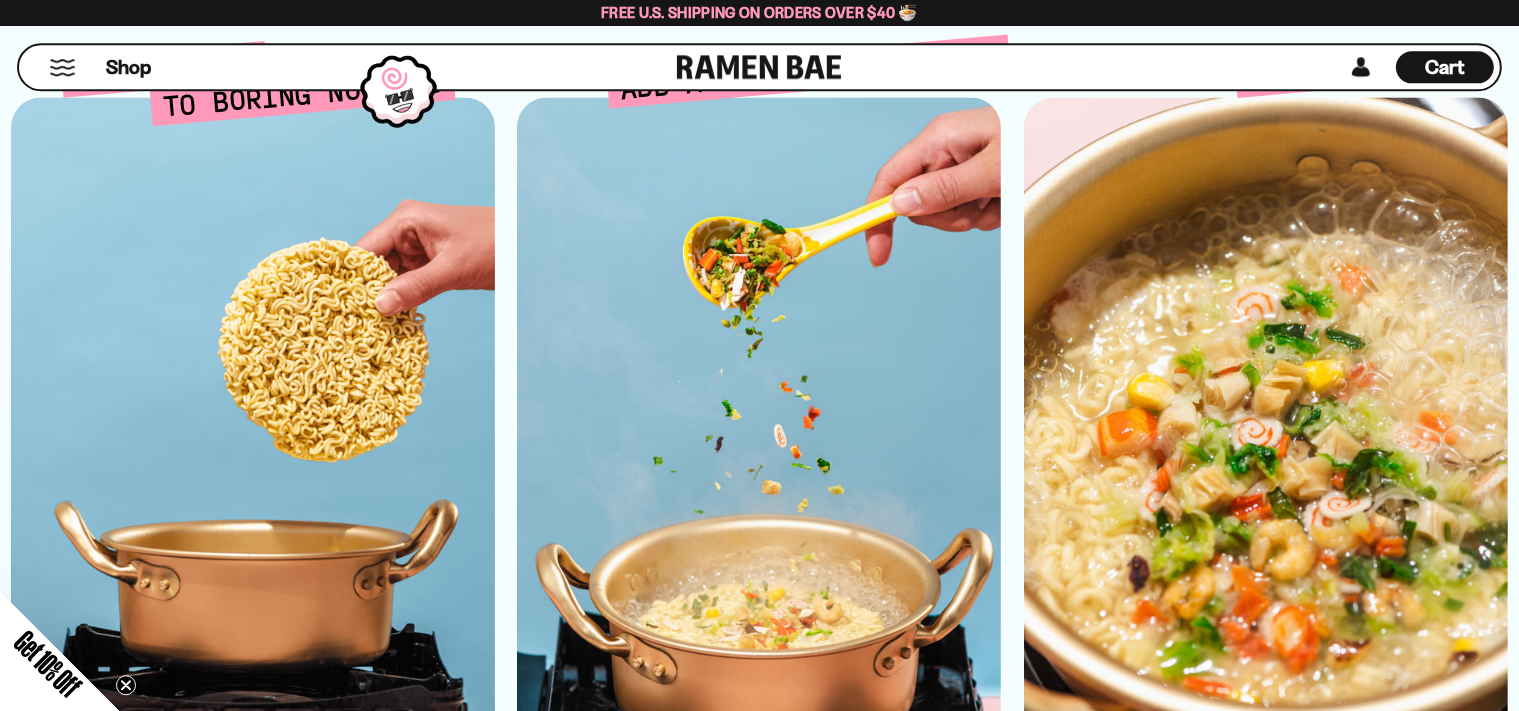 scroll, scrollTop: 4356, scrollLeft: 0, axis: vertical 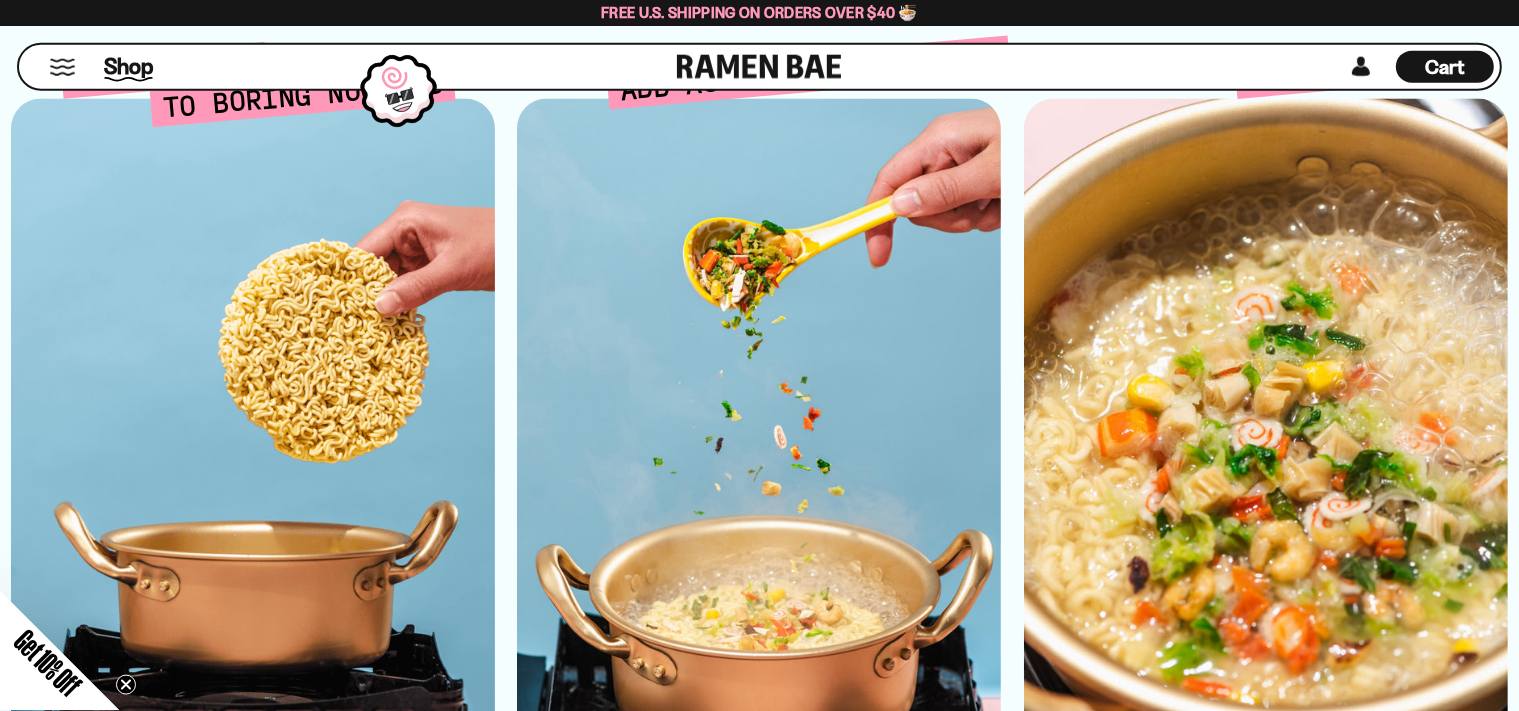 click on "Shop" at bounding box center (128, 67) 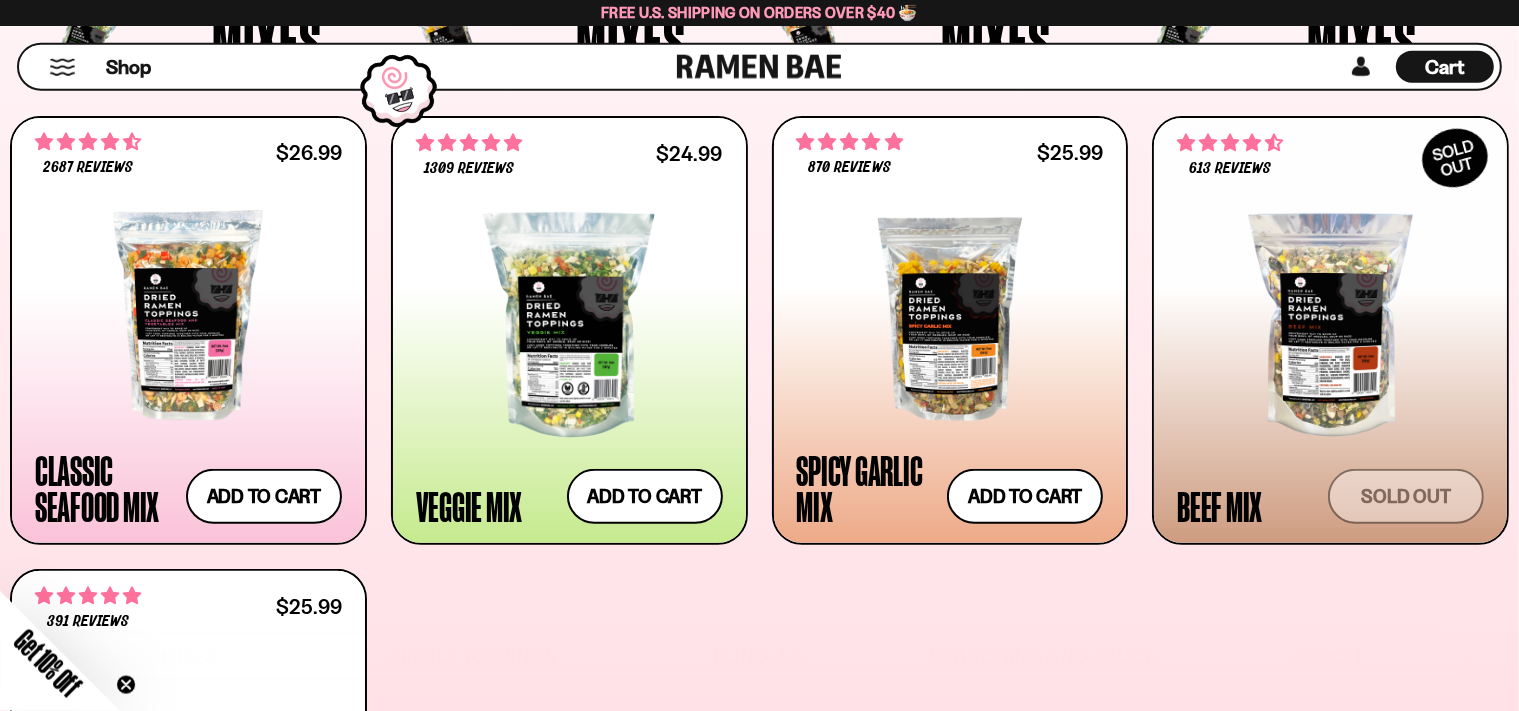 scroll, scrollTop: 761, scrollLeft: 0, axis: vertical 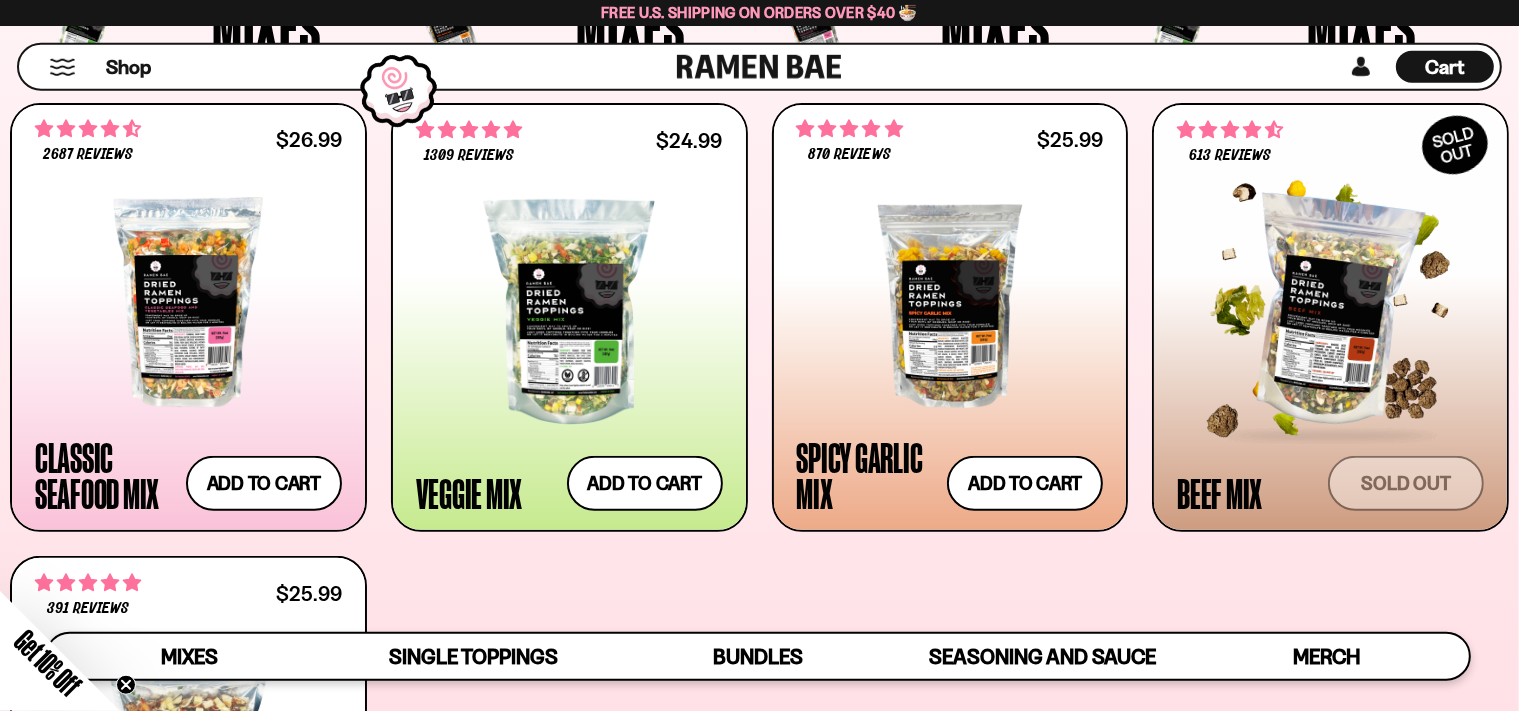 click on "SOLD OUT" at bounding box center [1455, 145] 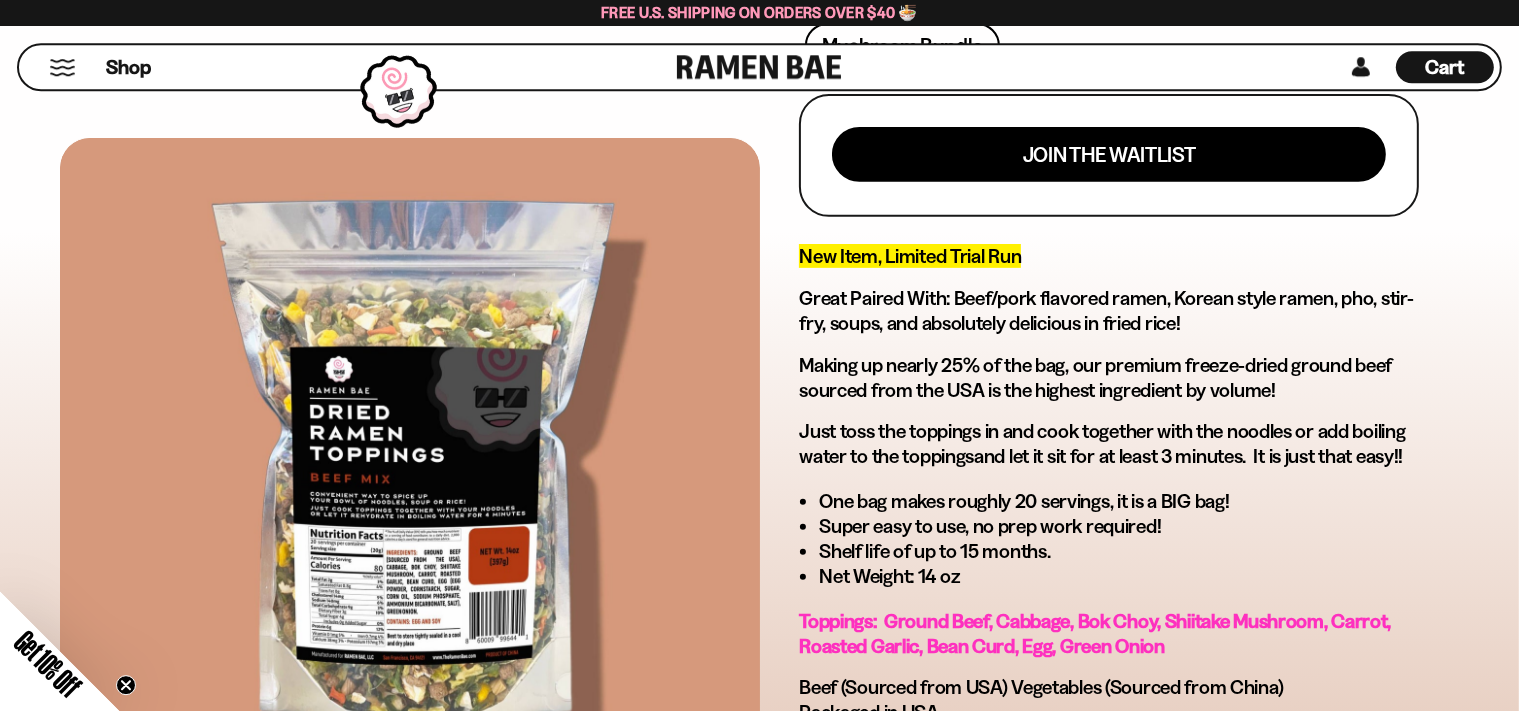 scroll, scrollTop: 804, scrollLeft: 0, axis: vertical 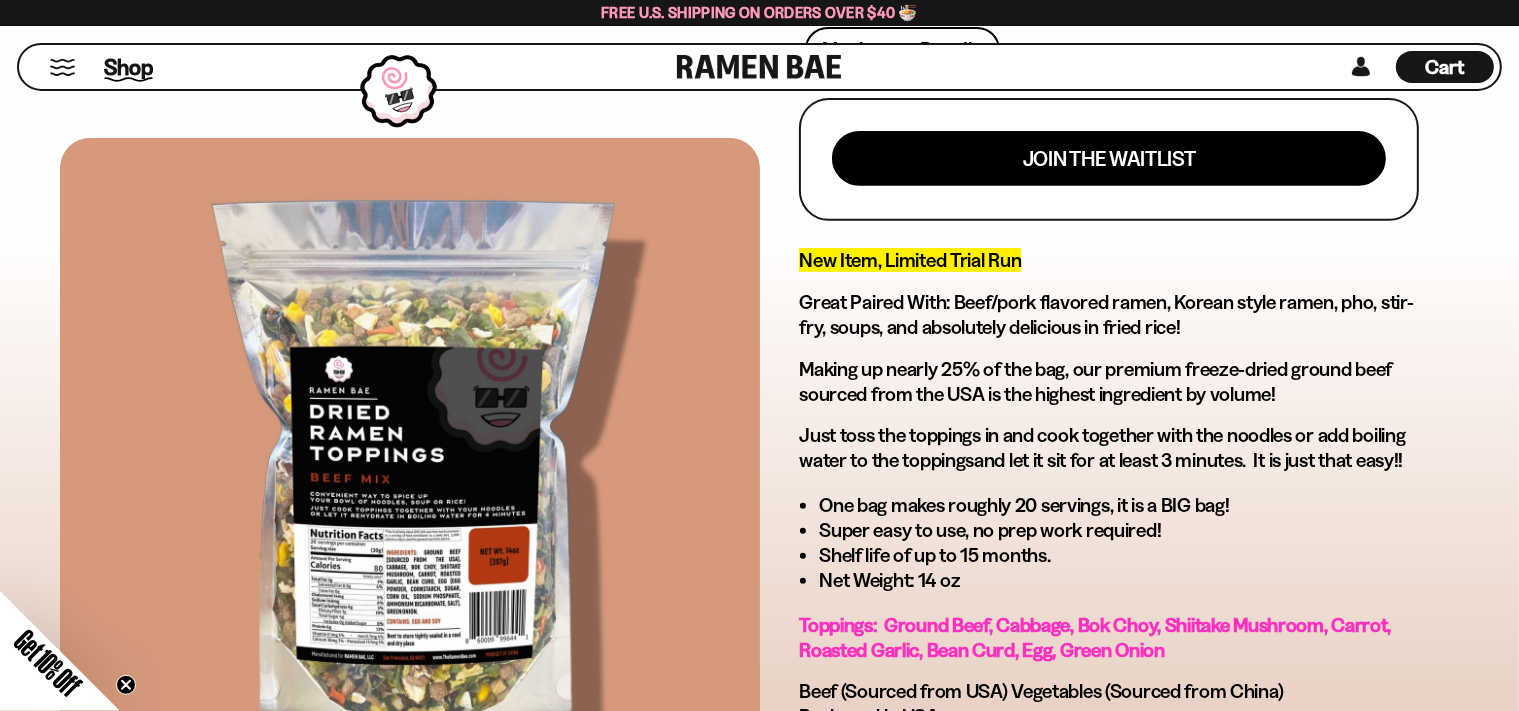 click on "Shop" at bounding box center (128, 67) 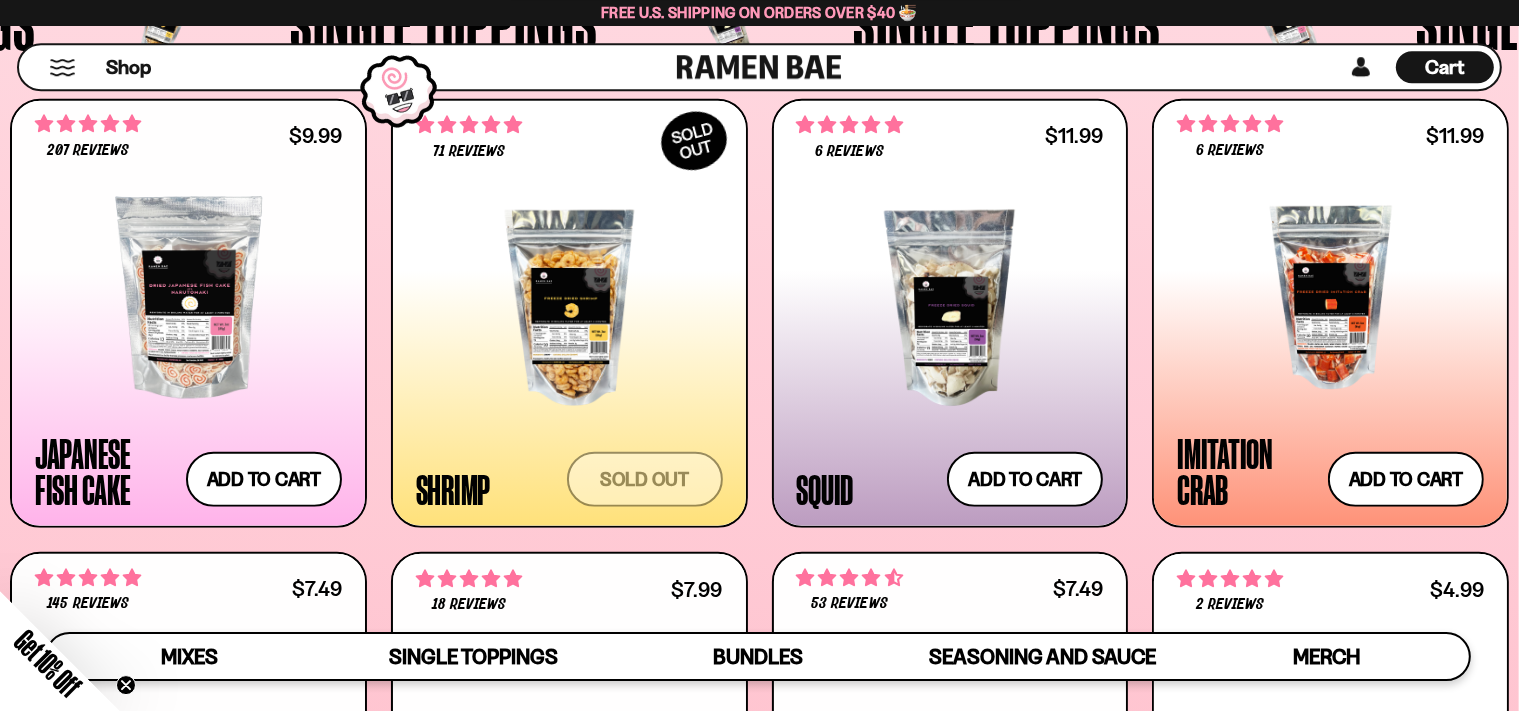 scroll, scrollTop: 1836, scrollLeft: 0, axis: vertical 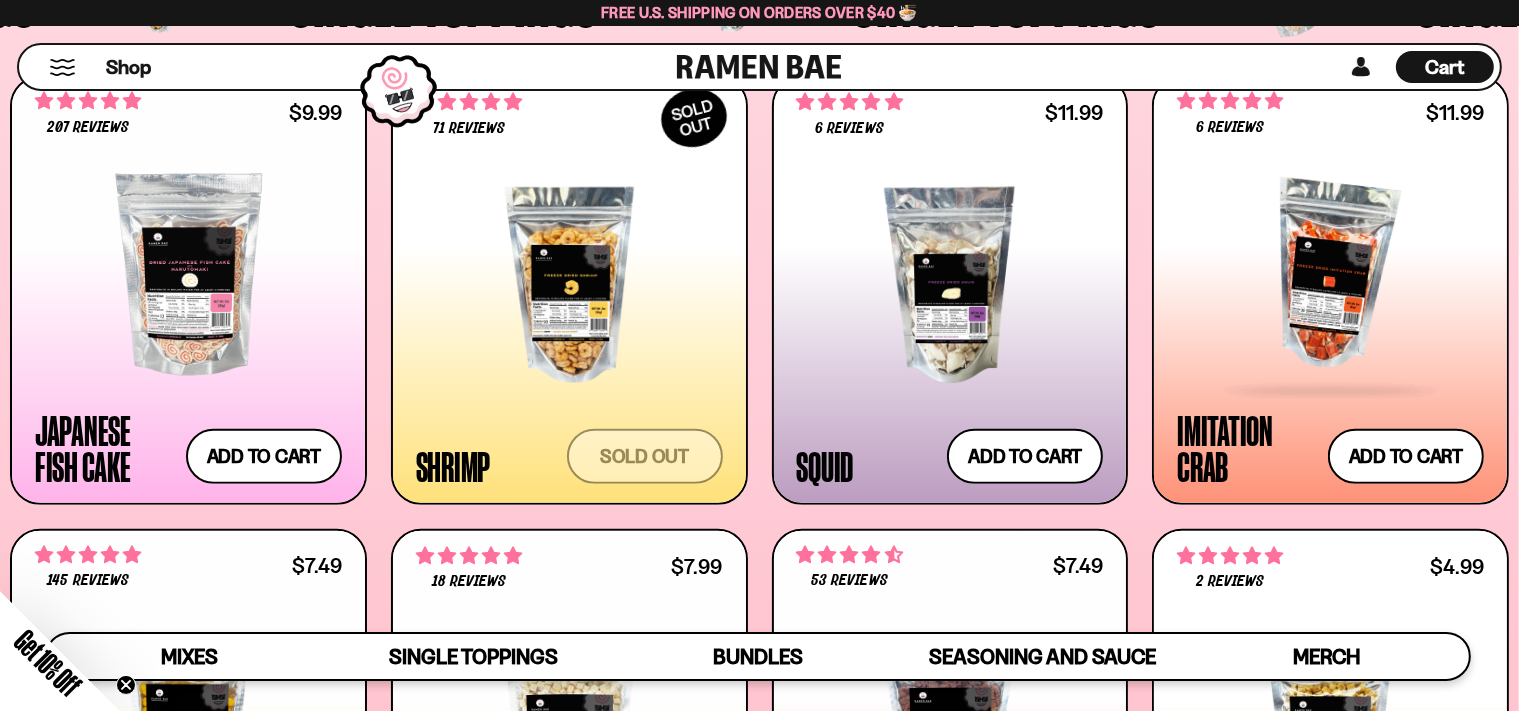 click at bounding box center (1330, 275) 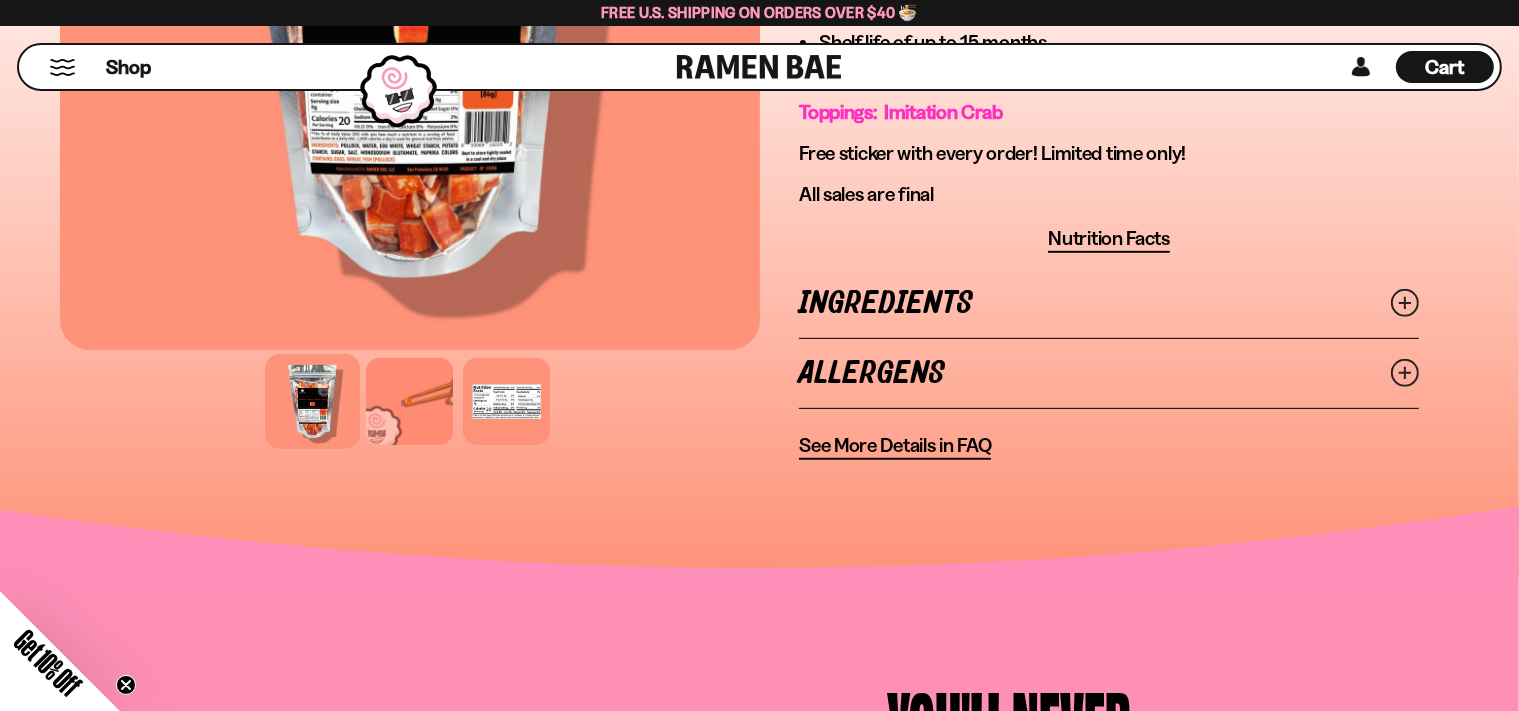 scroll, scrollTop: 866, scrollLeft: 0, axis: vertical 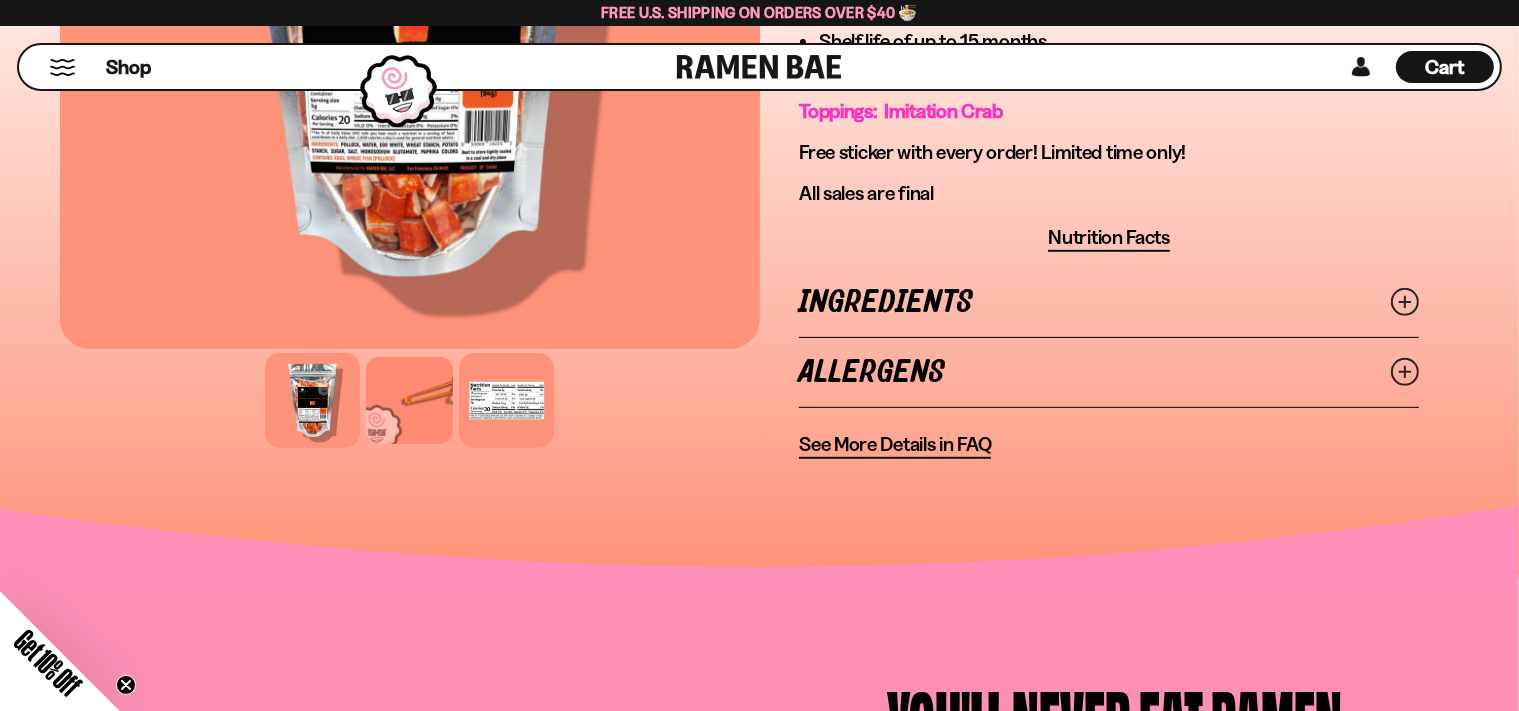 click at bounding box center (506, 400) 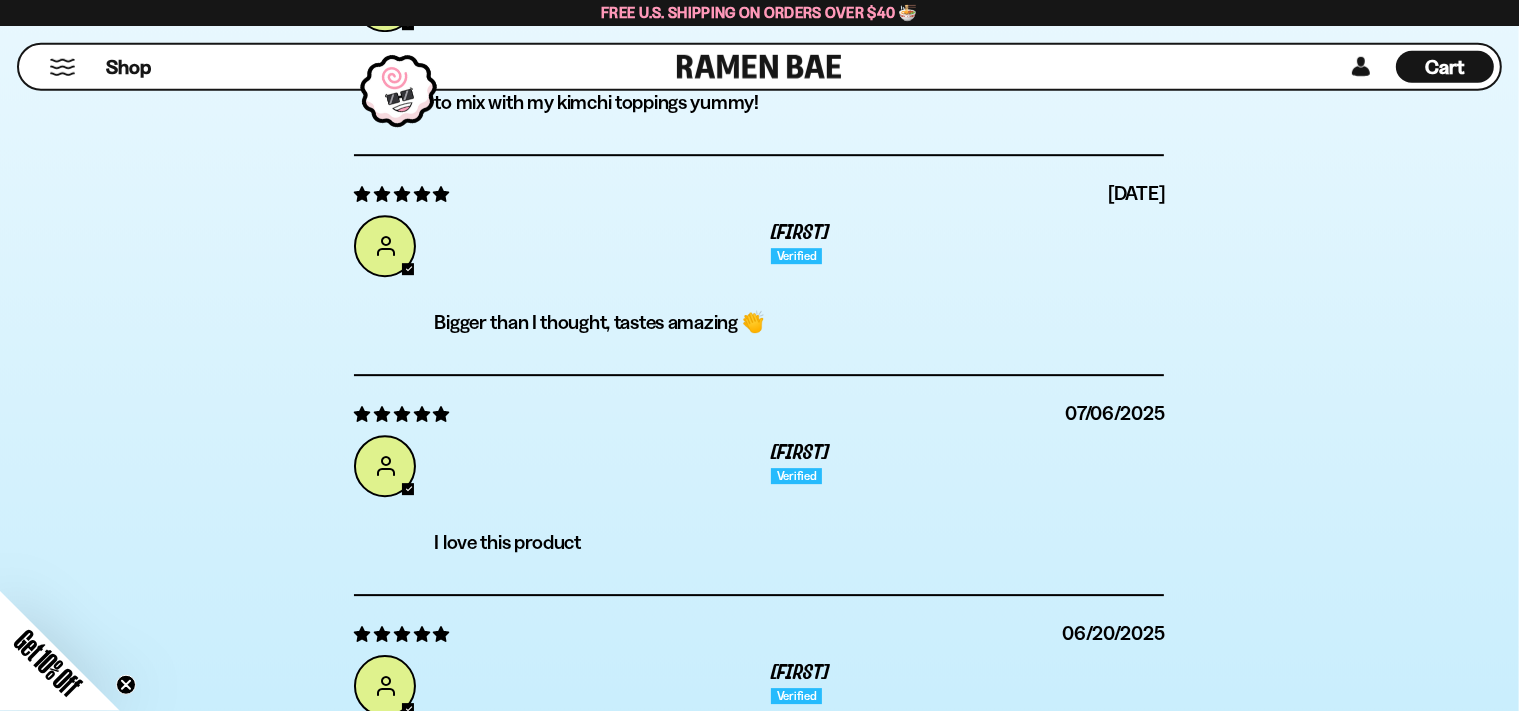 scroll, scrollTop: 6122, scrollLeft: 0, axis: vertical 